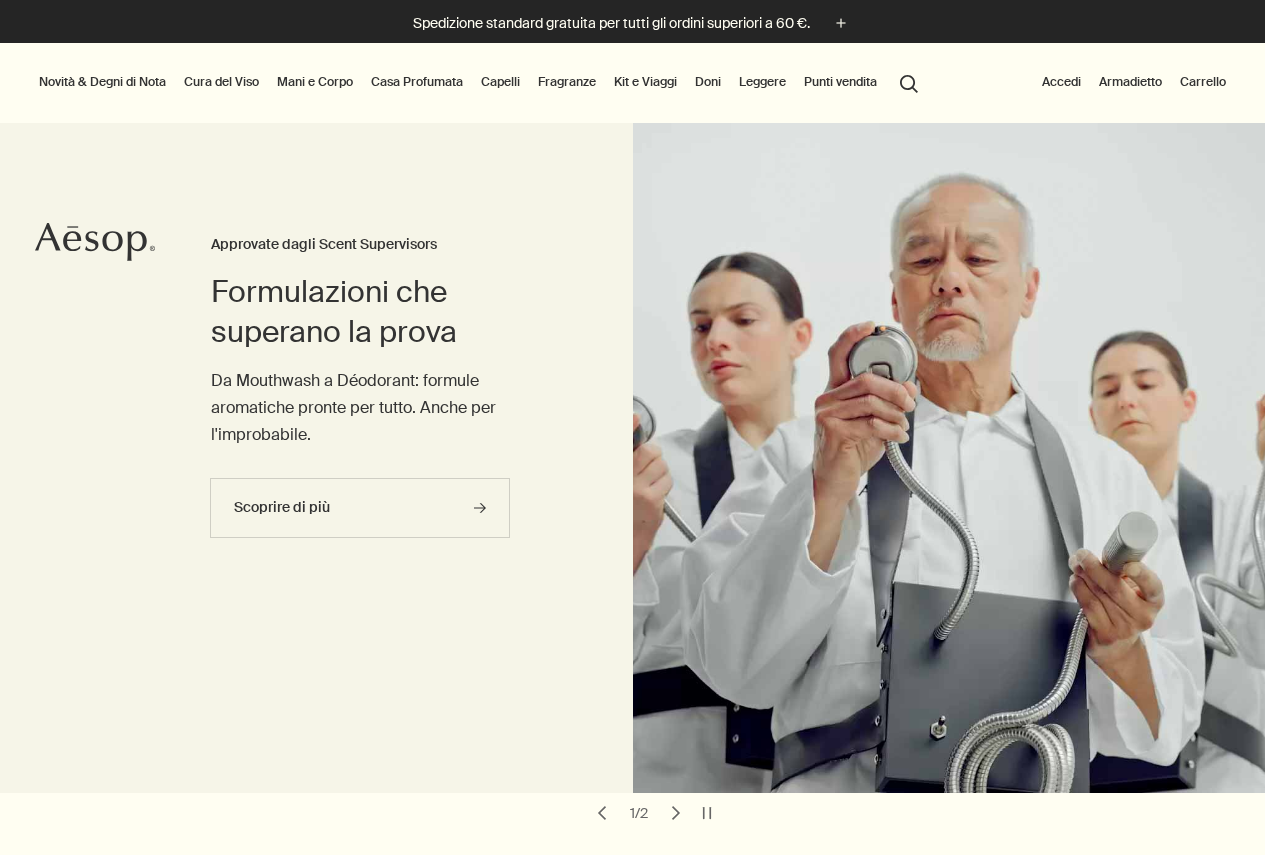 scroll, scrollTop: 0, scrollLeft: 0, axis: both 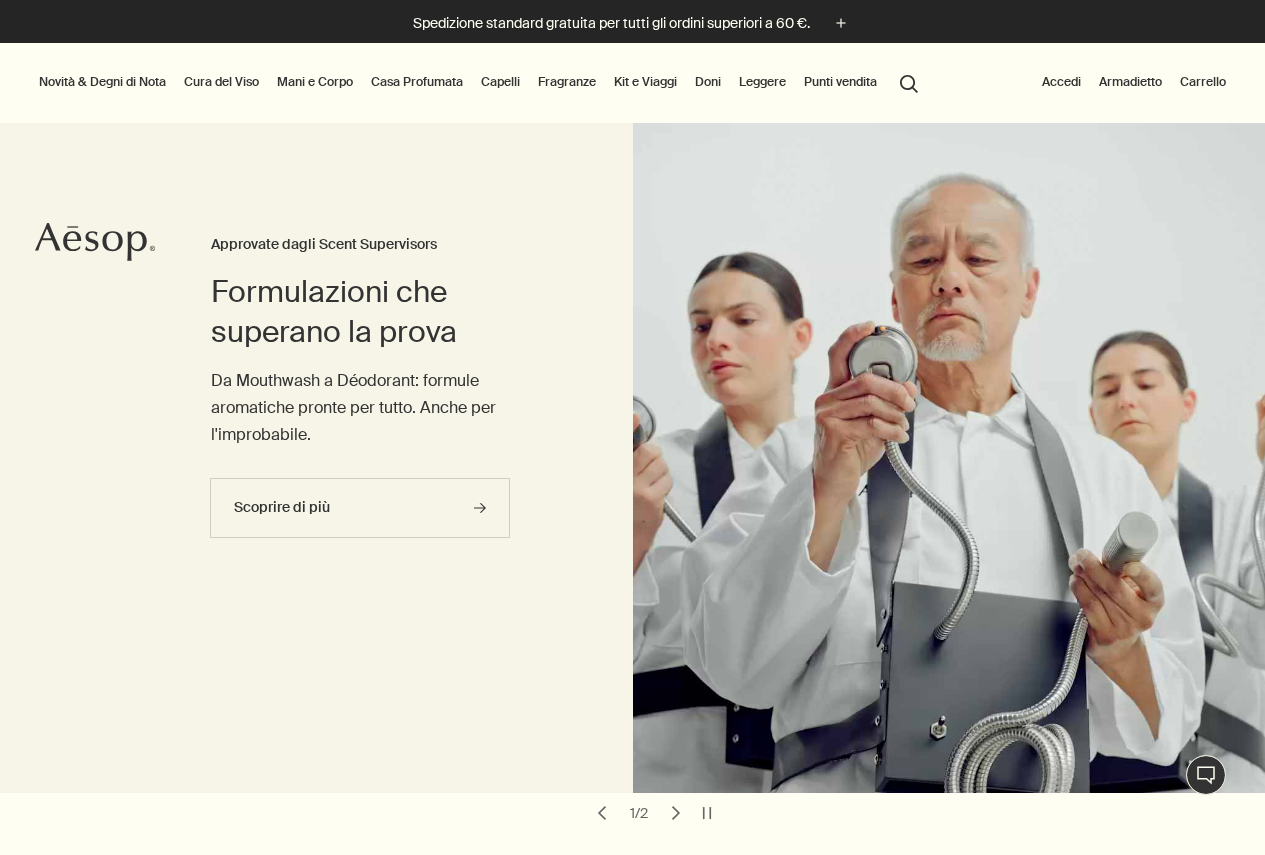 click on "Kit e Viaggi" at bounding box center (645, 82) 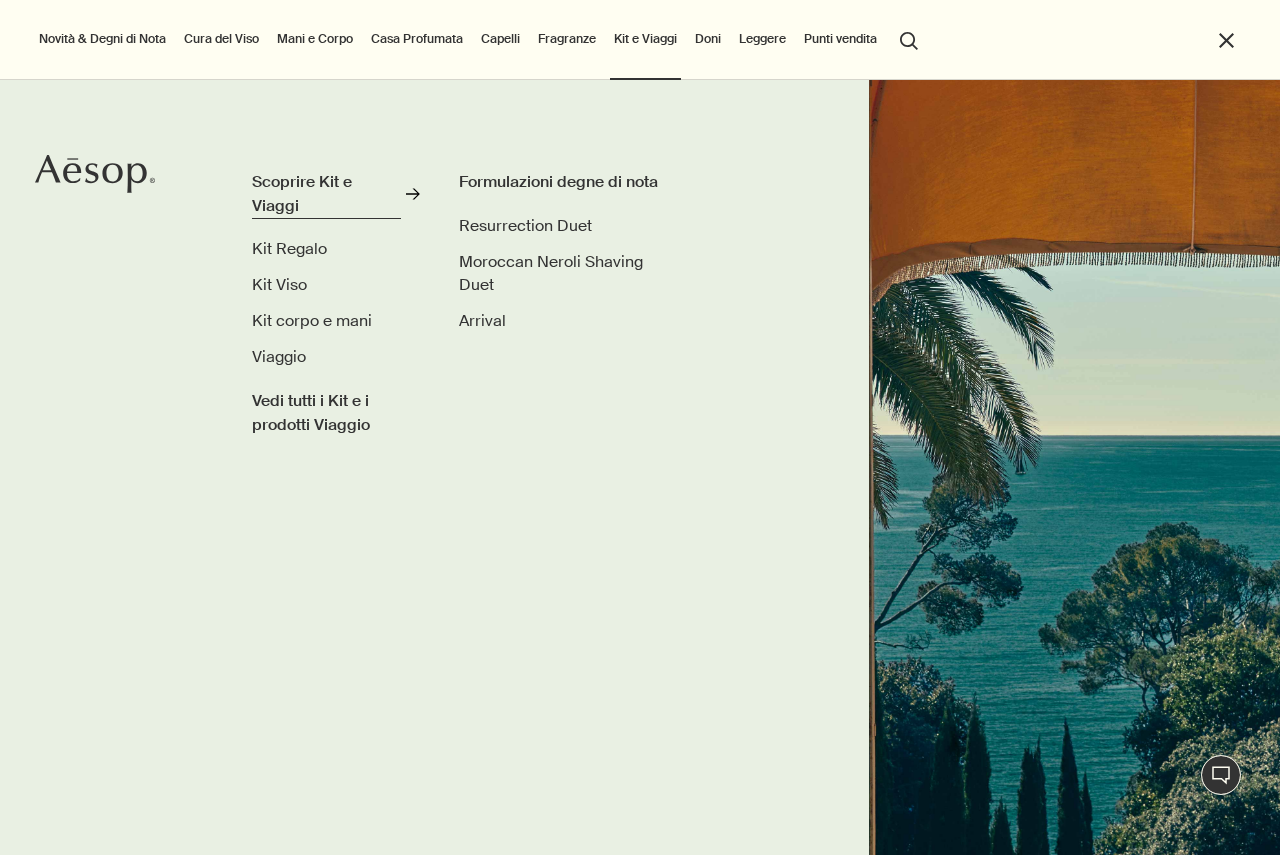click on "Scoprire Kit e Viaggi   rightArrow" at bounding box center (336, 197) 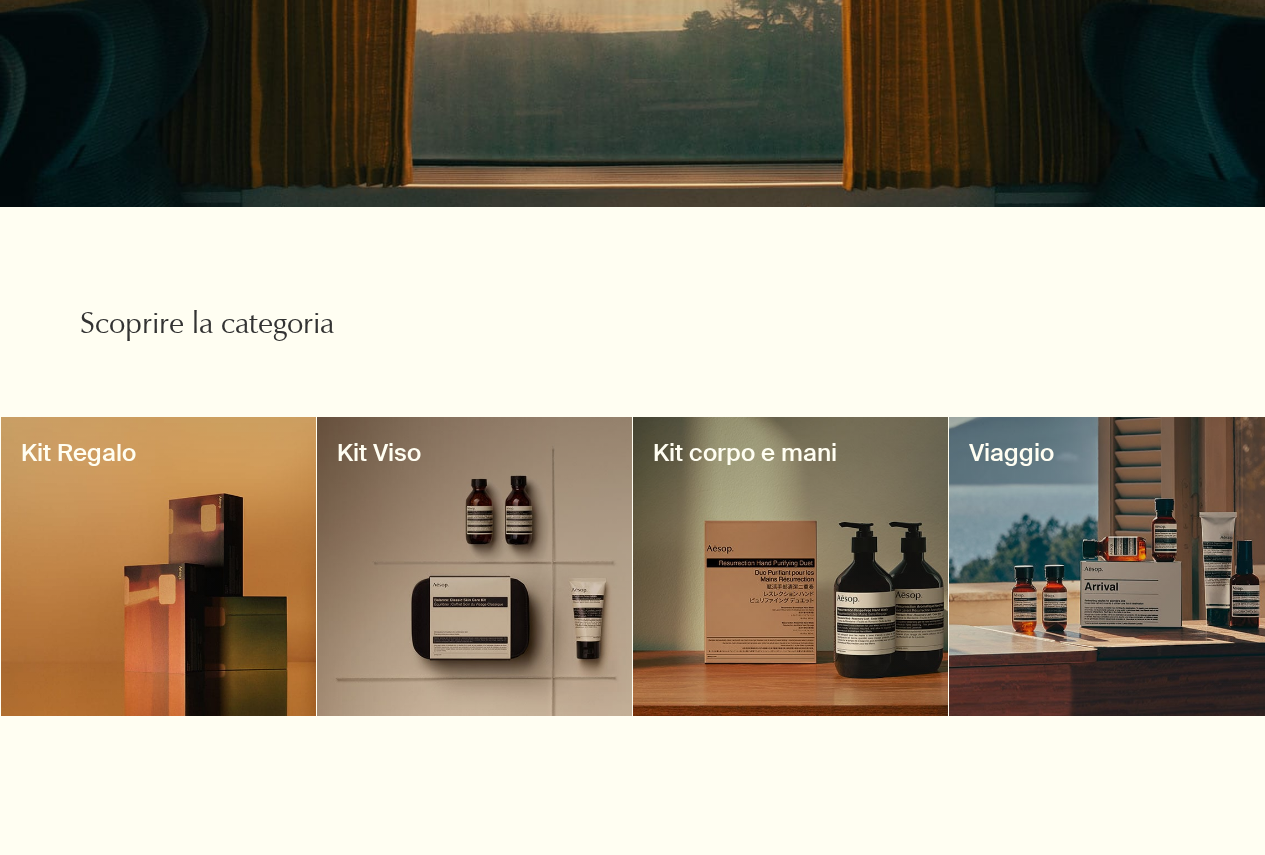 scroll, scrollTop: 0, scrollLeft: 0, axis: both 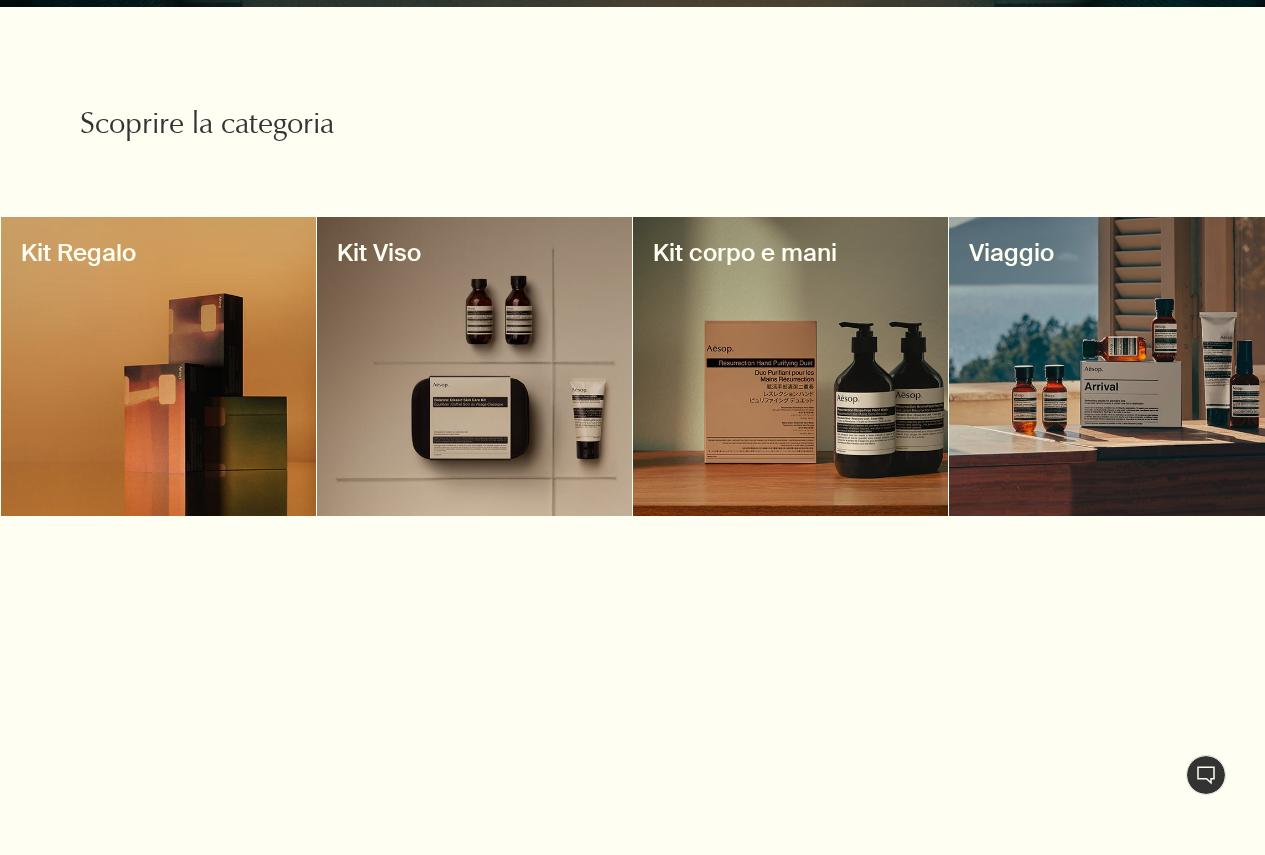 click at bounding box center (1106, 366) 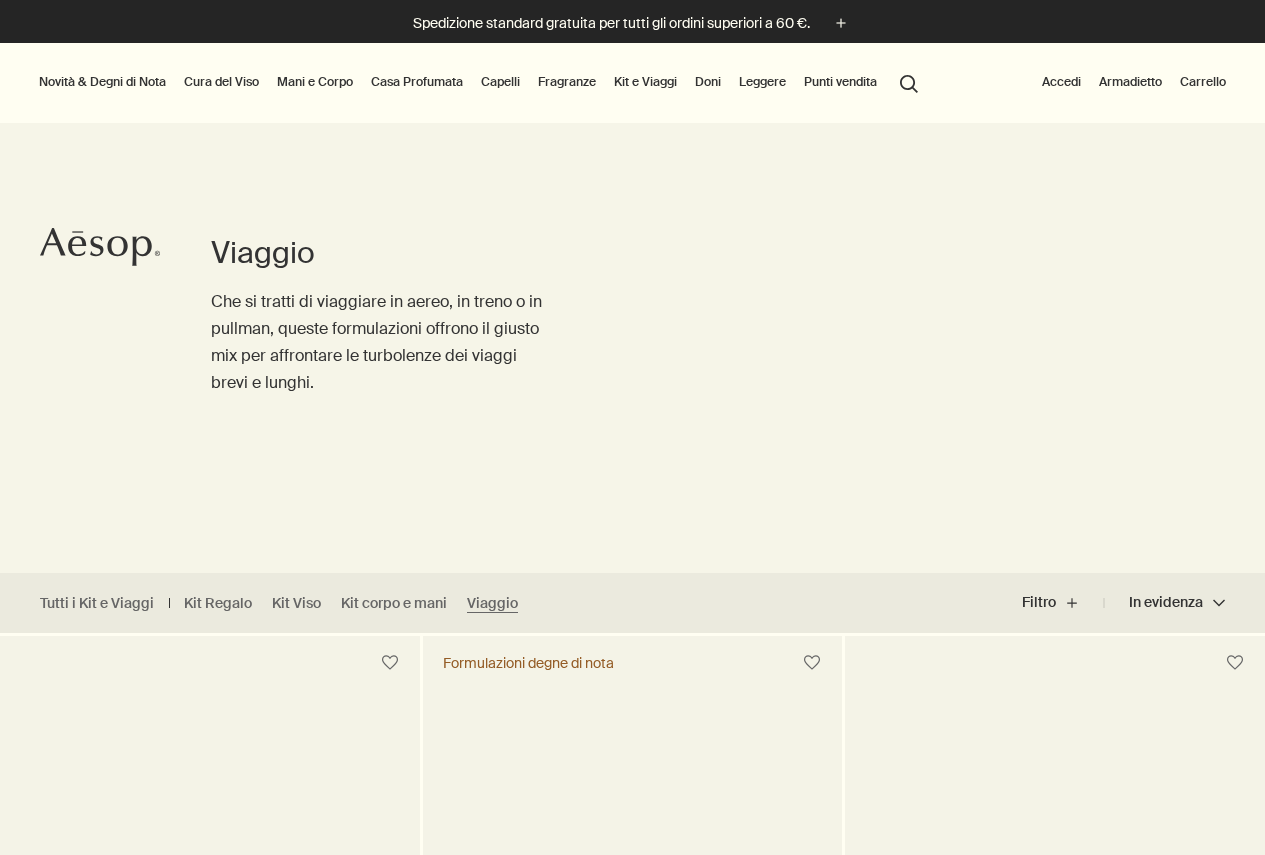 scroll, scrollTop: 0, scrollLeft: 0, axis: both 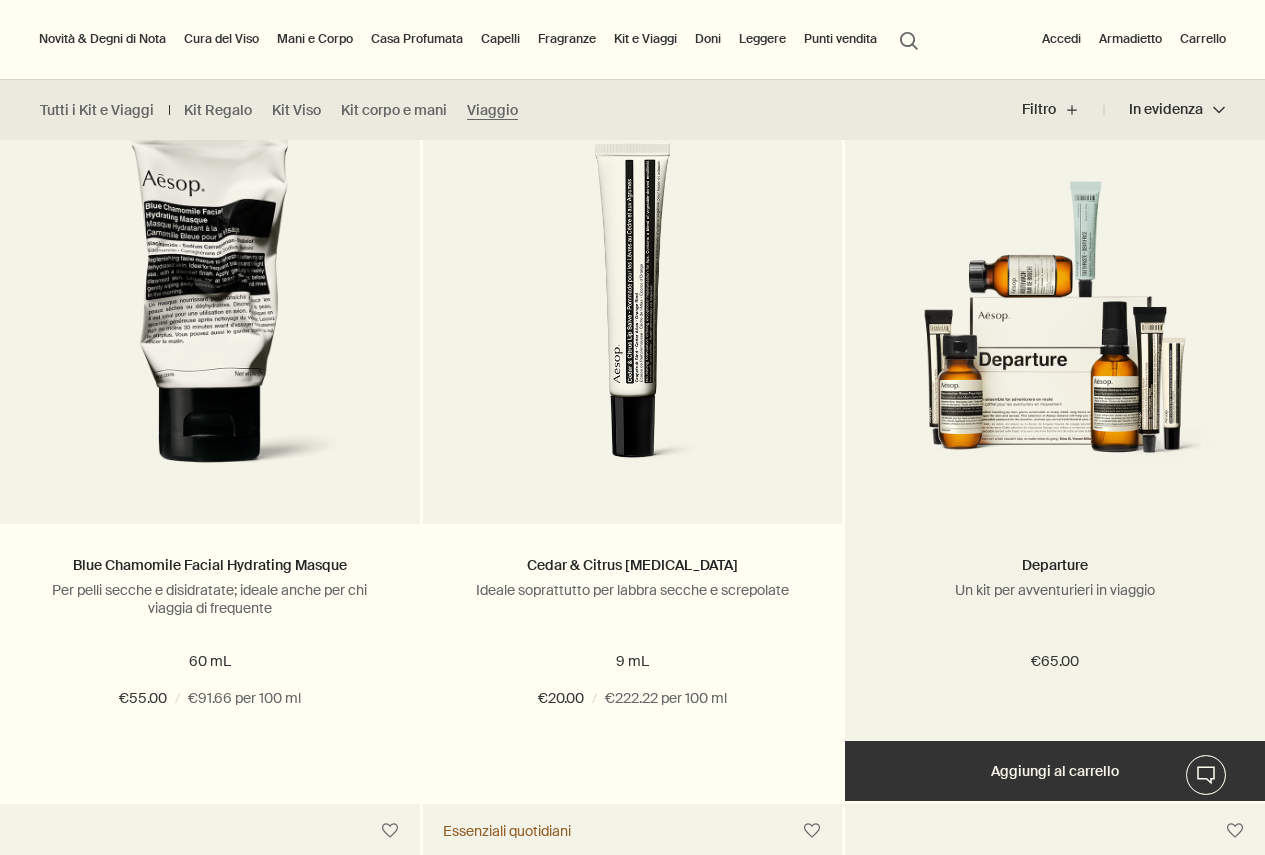 click at bounding box center [1055, 337] 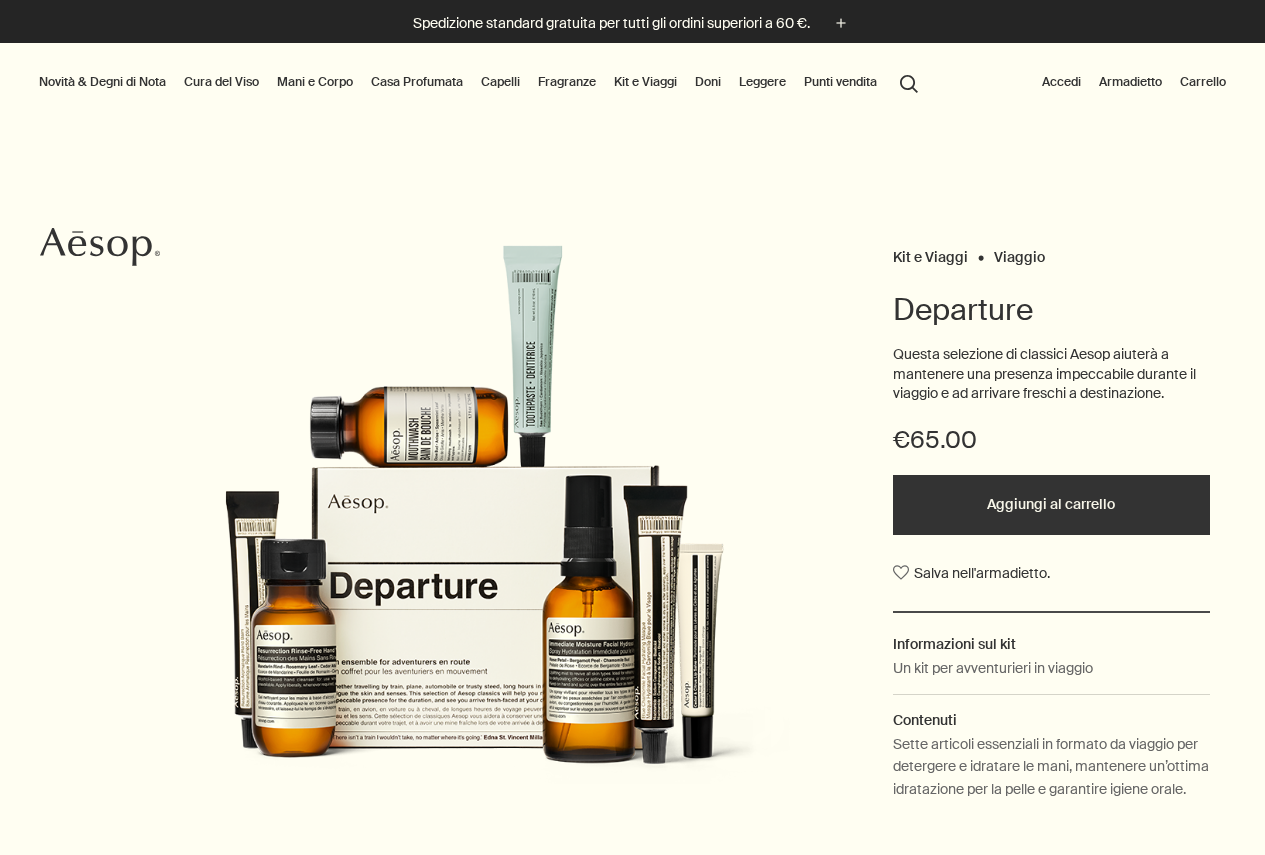 scroll, scrollTop: 0, scrollLeft: 0, axis: both 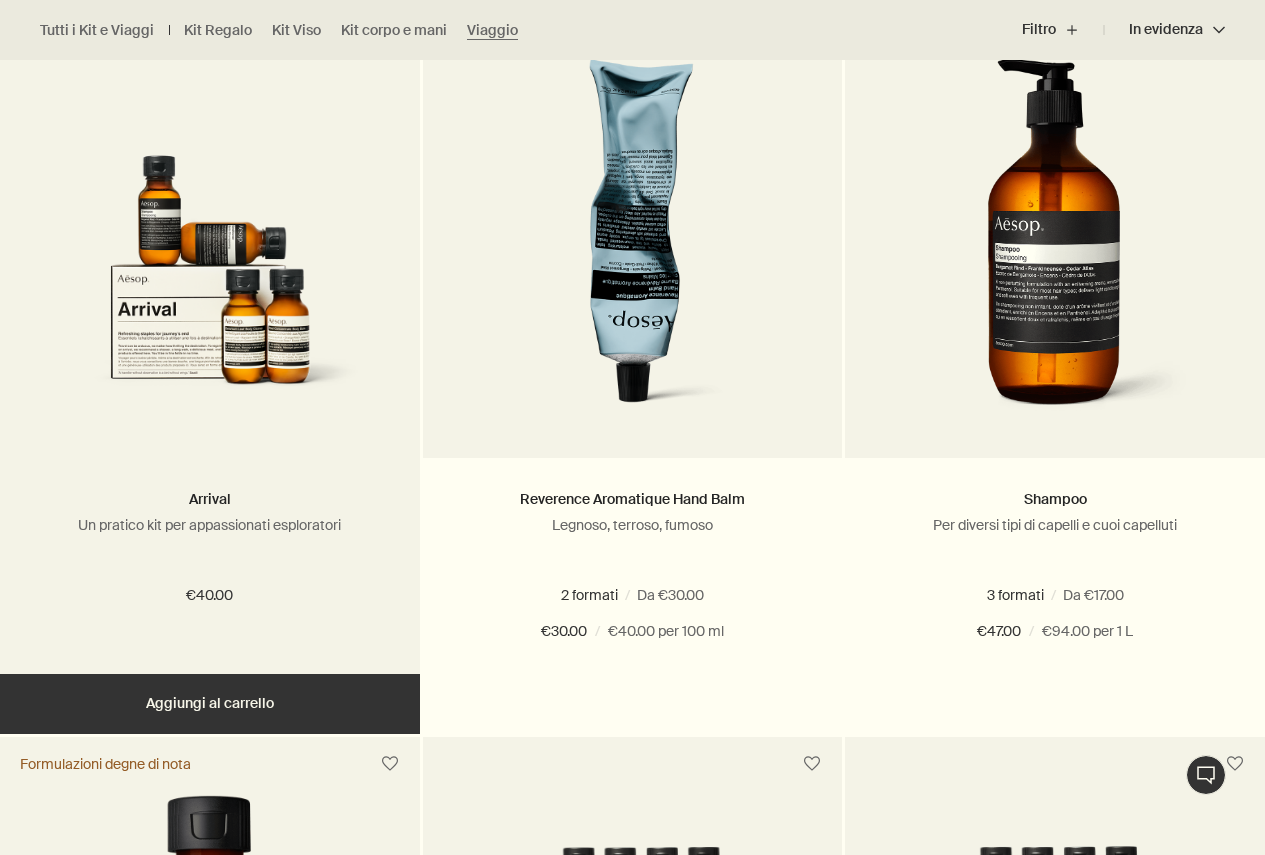 click on "Un pratico kit per appassionati esploratori" at bounding box center (210, 525) 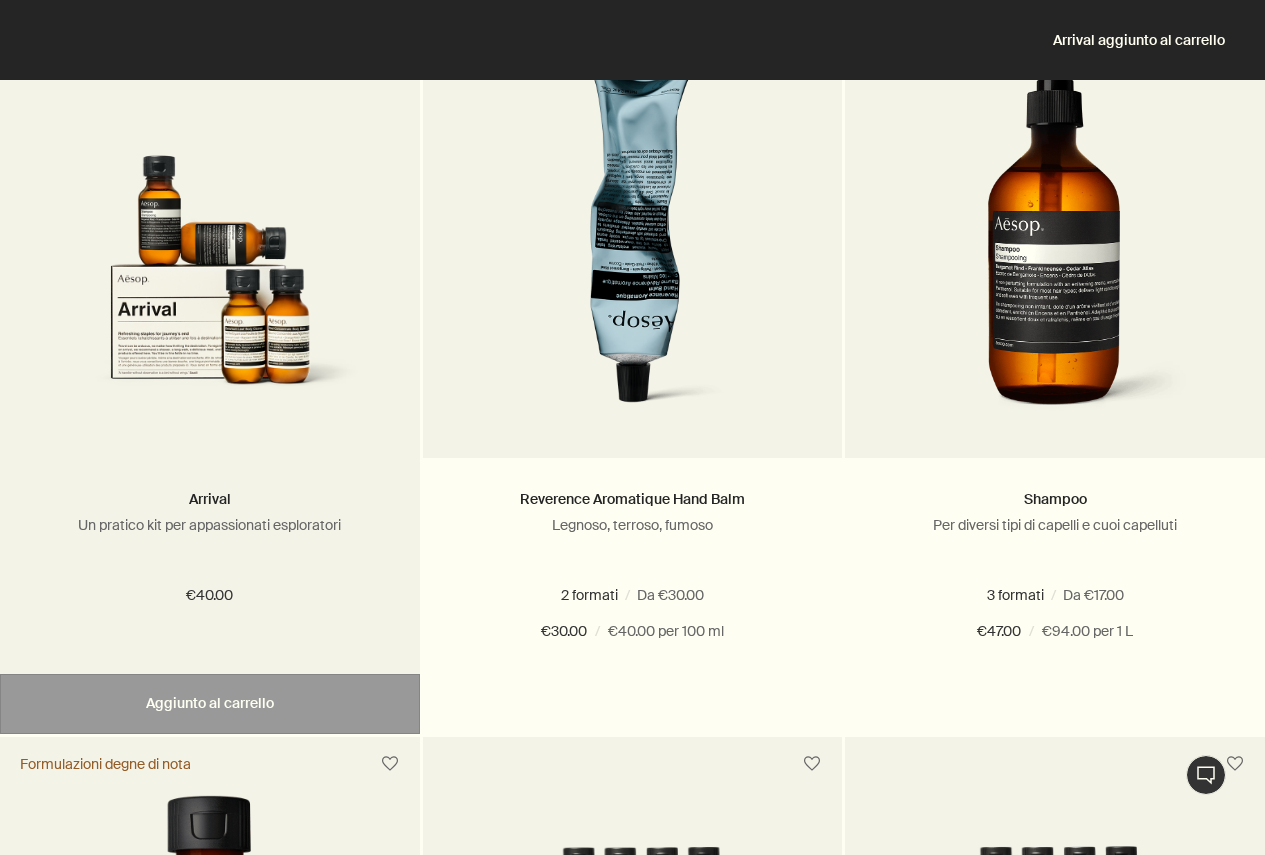 click at bounding box center [210, 271] 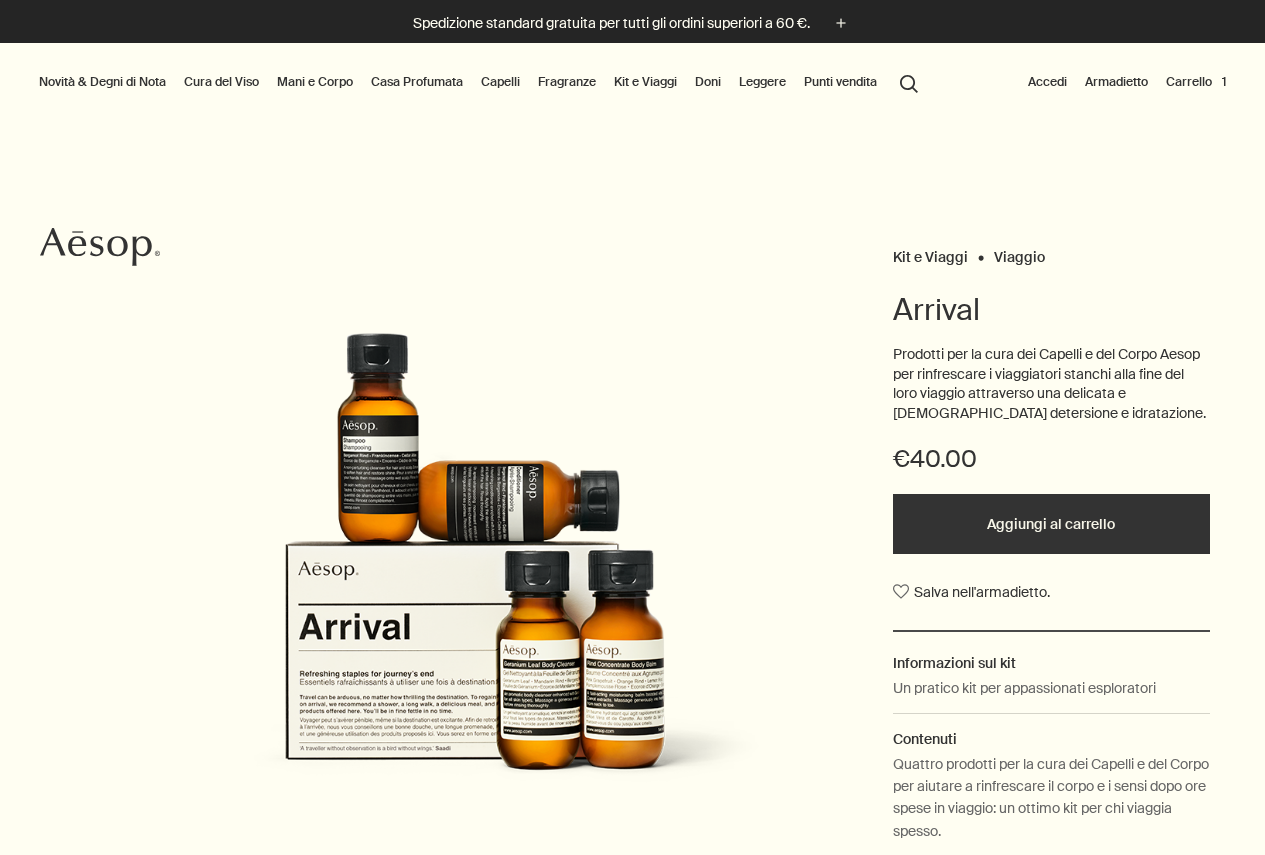 scroll, scrollTop: 0, scrollLeft: 0, axis: both 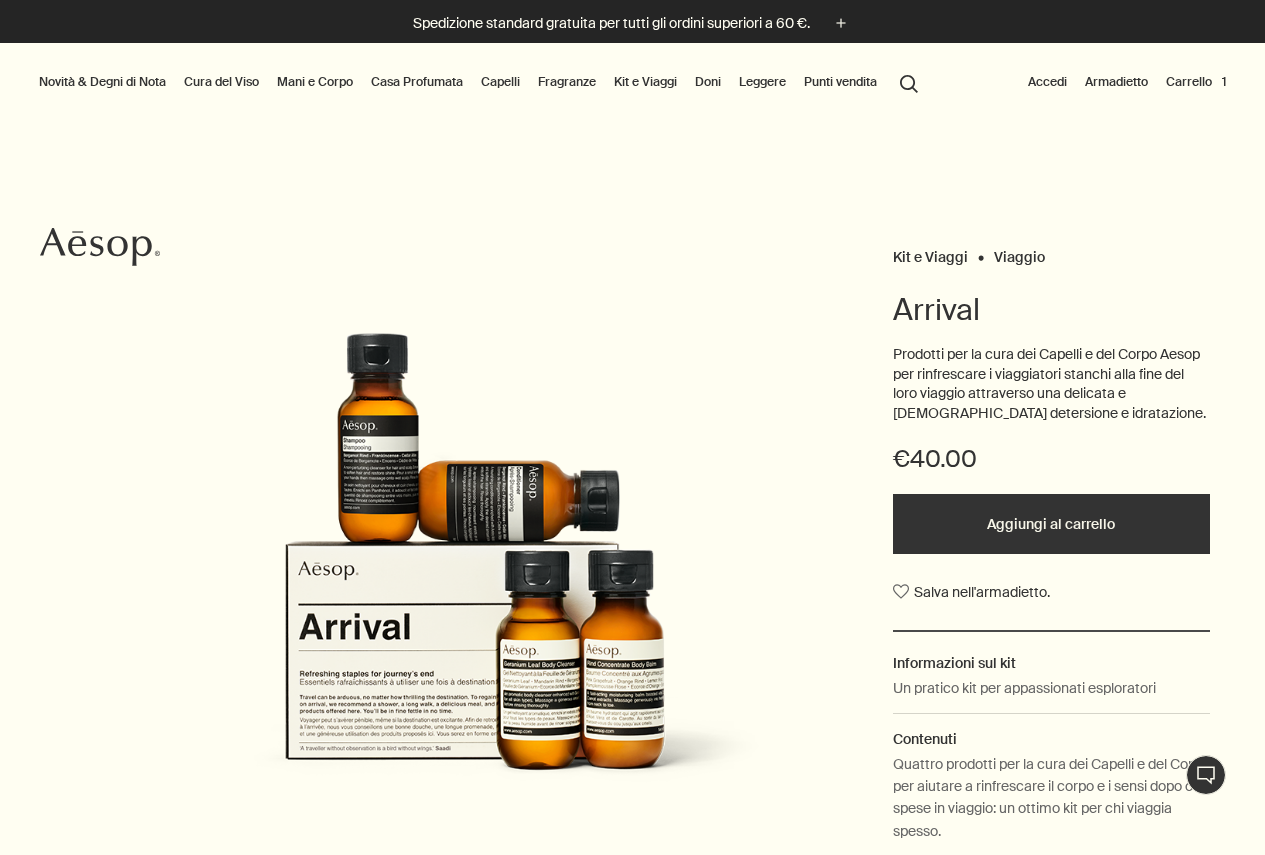 click on "Fragranze" at bounding box center (567, 82) 